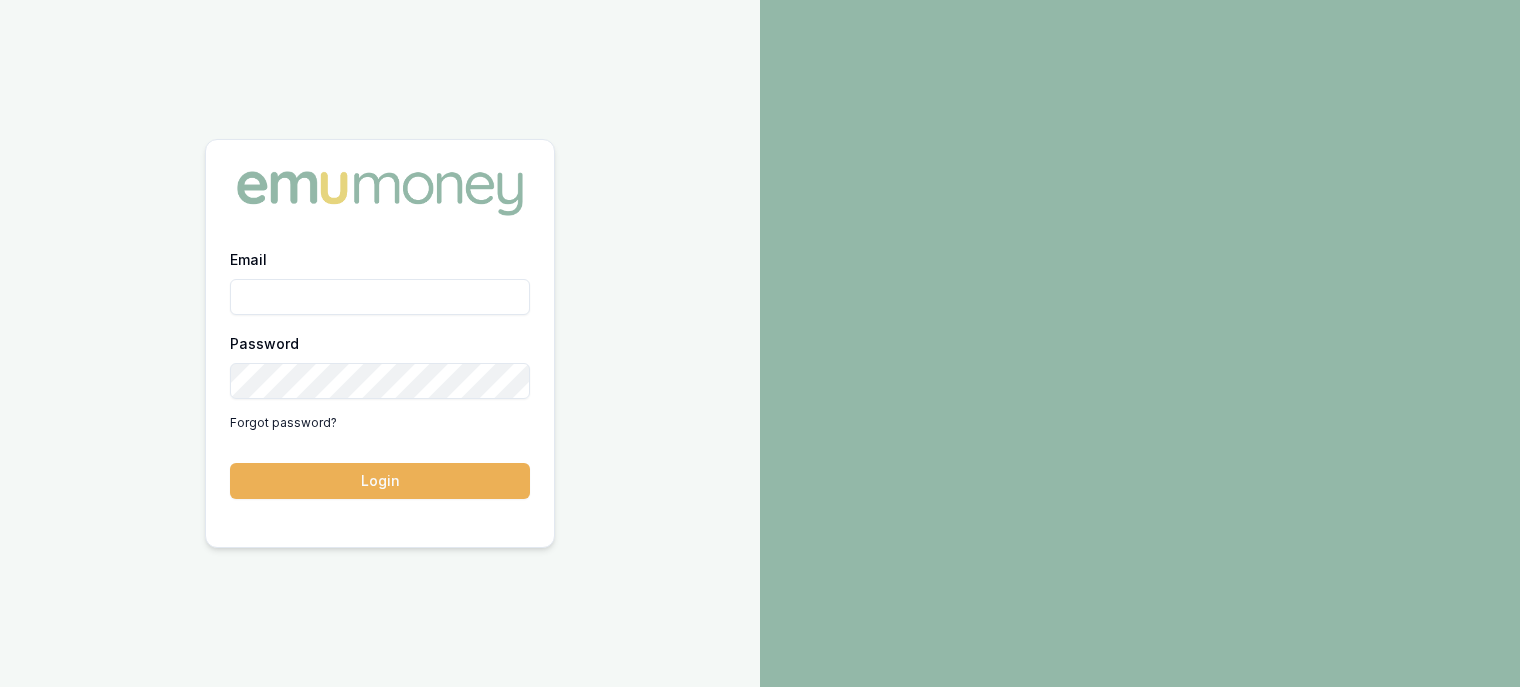scroll, scrollTop: 0, scrollLeft: 0, axis: both 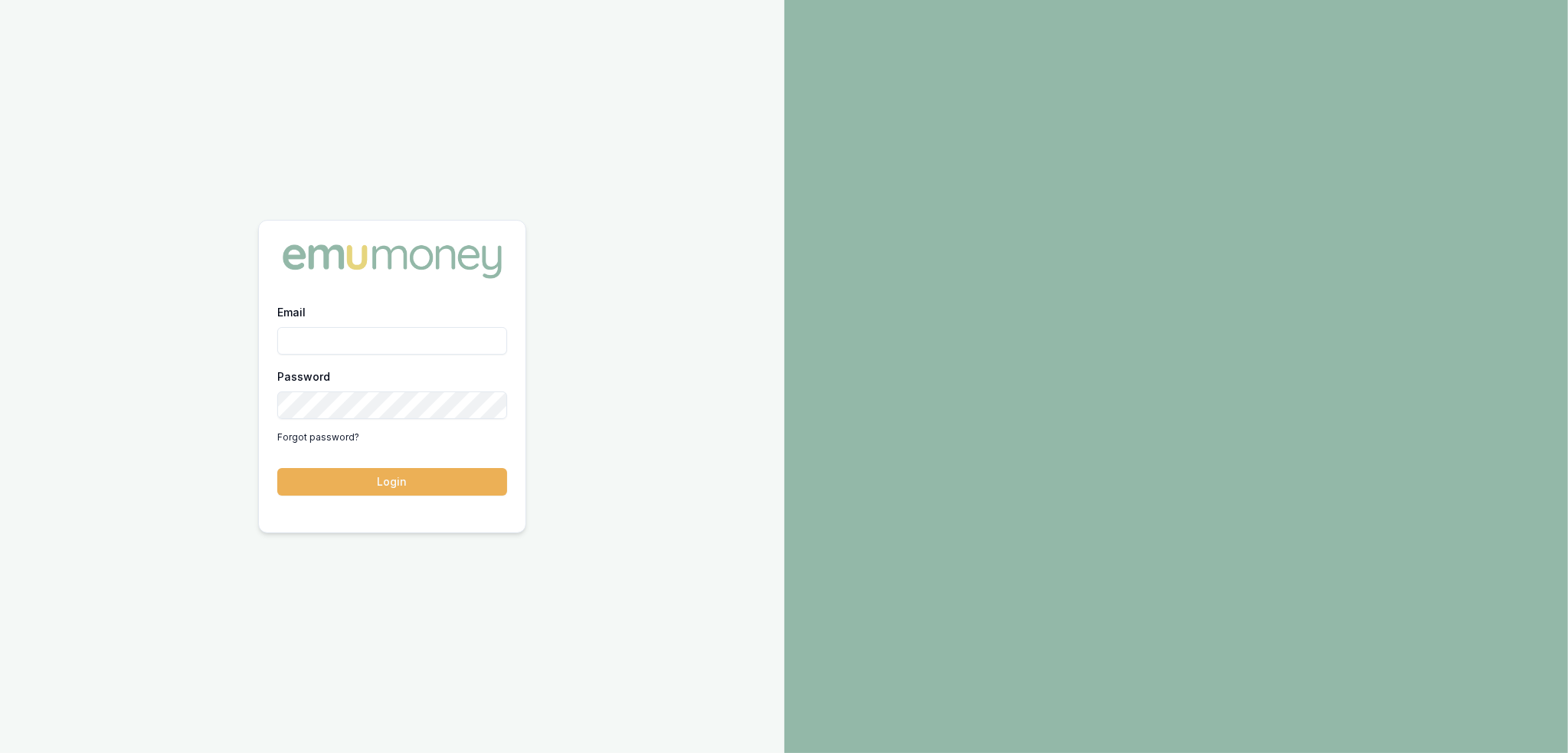 click on "Email" at bounding box center [392, 341] 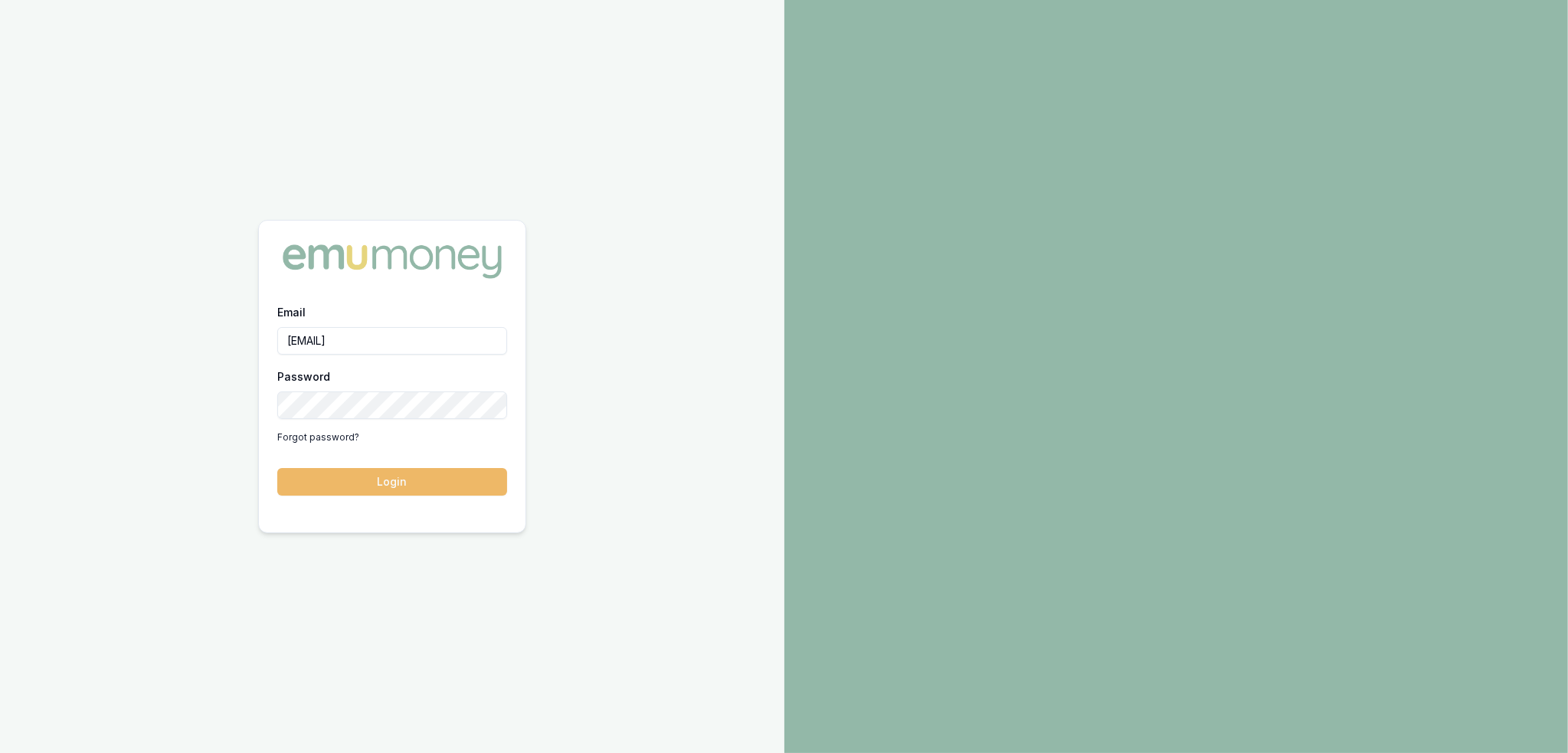 click on "Login" at bounding box center [392, 482] 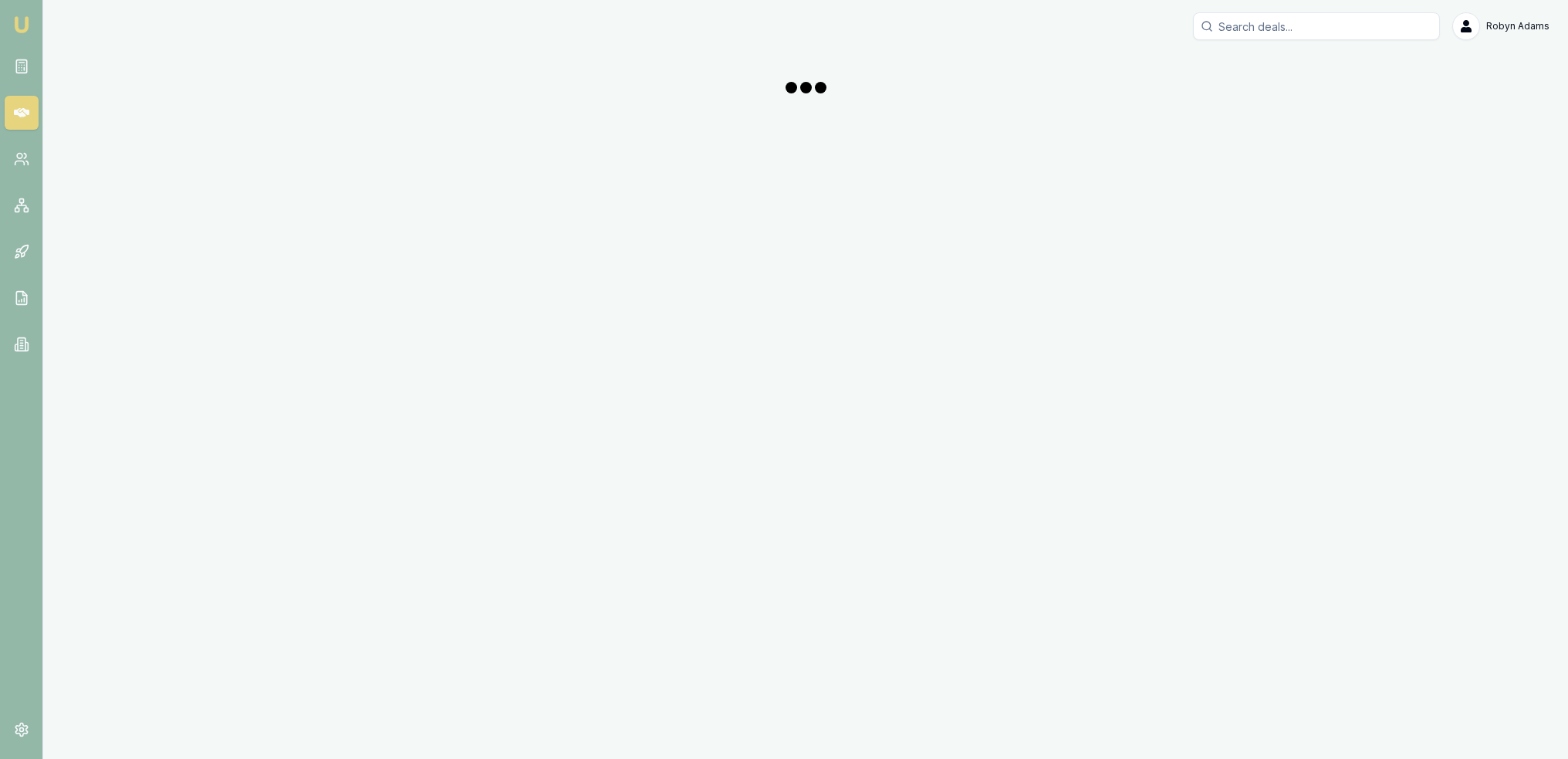 scroll, scrollTop: 0, scrollLeft: 0, axis: both 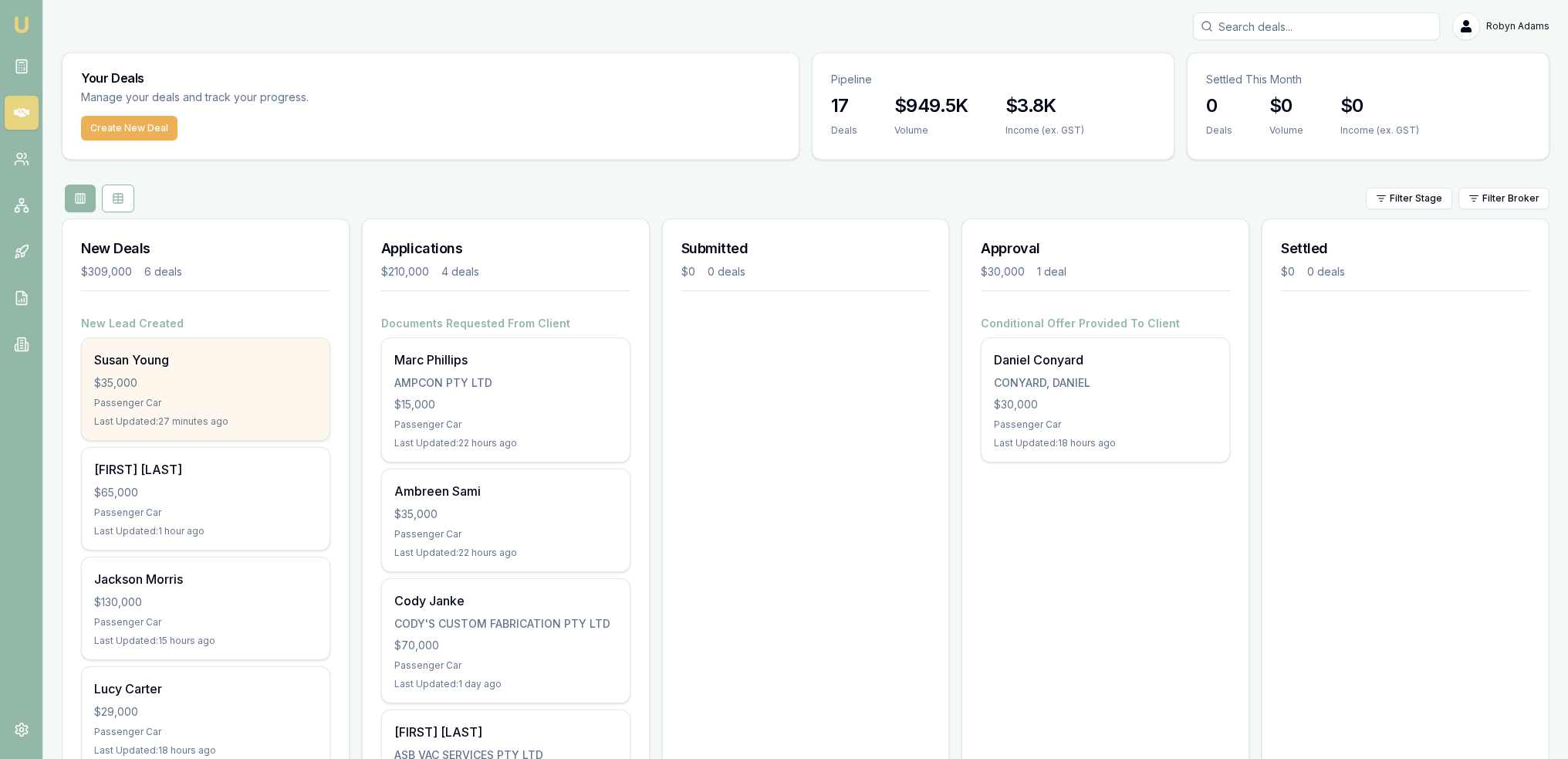 click on "$35,000" at bounding box center (205, 383) 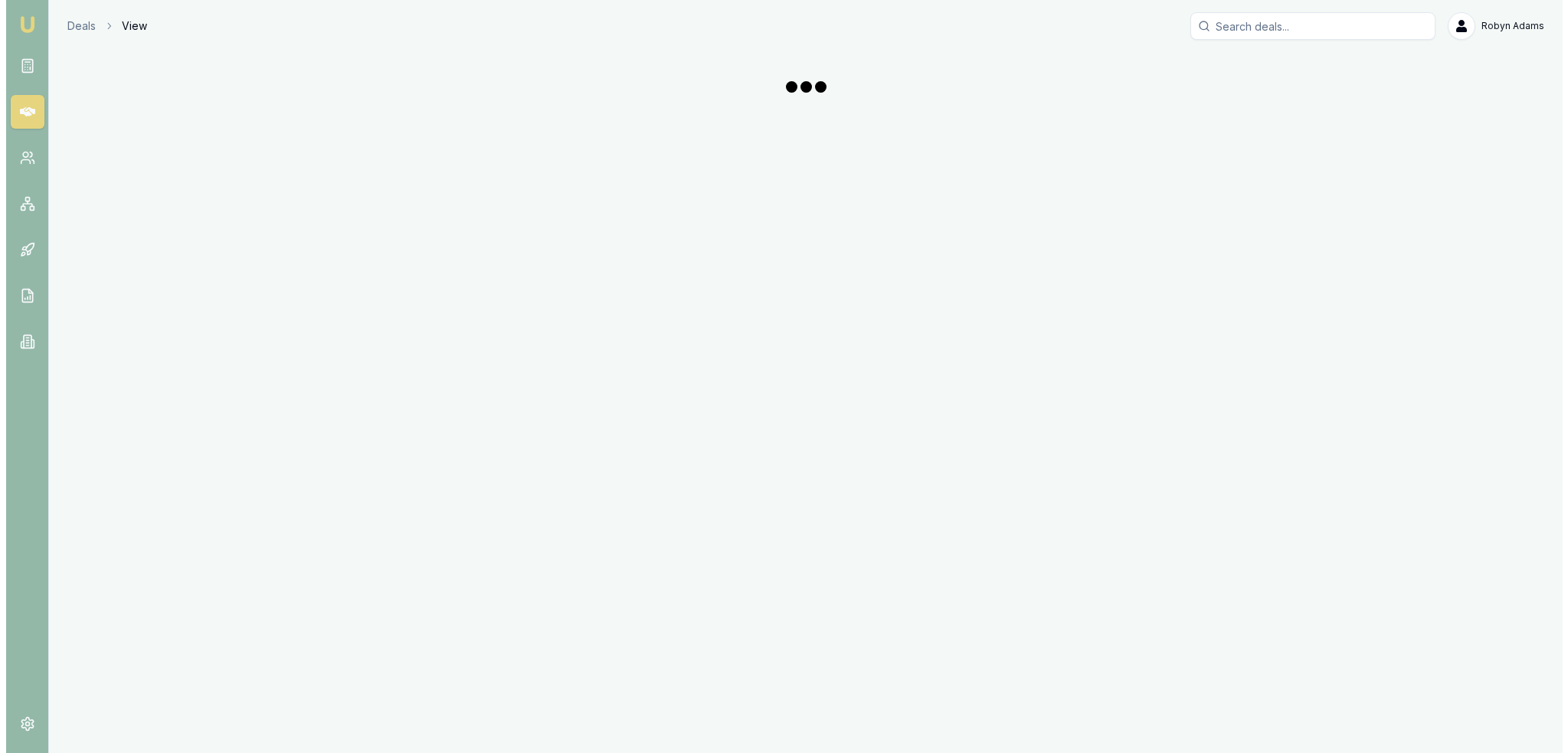 scroll, scrollTop: 0, scrollLeft: 0, axis: both 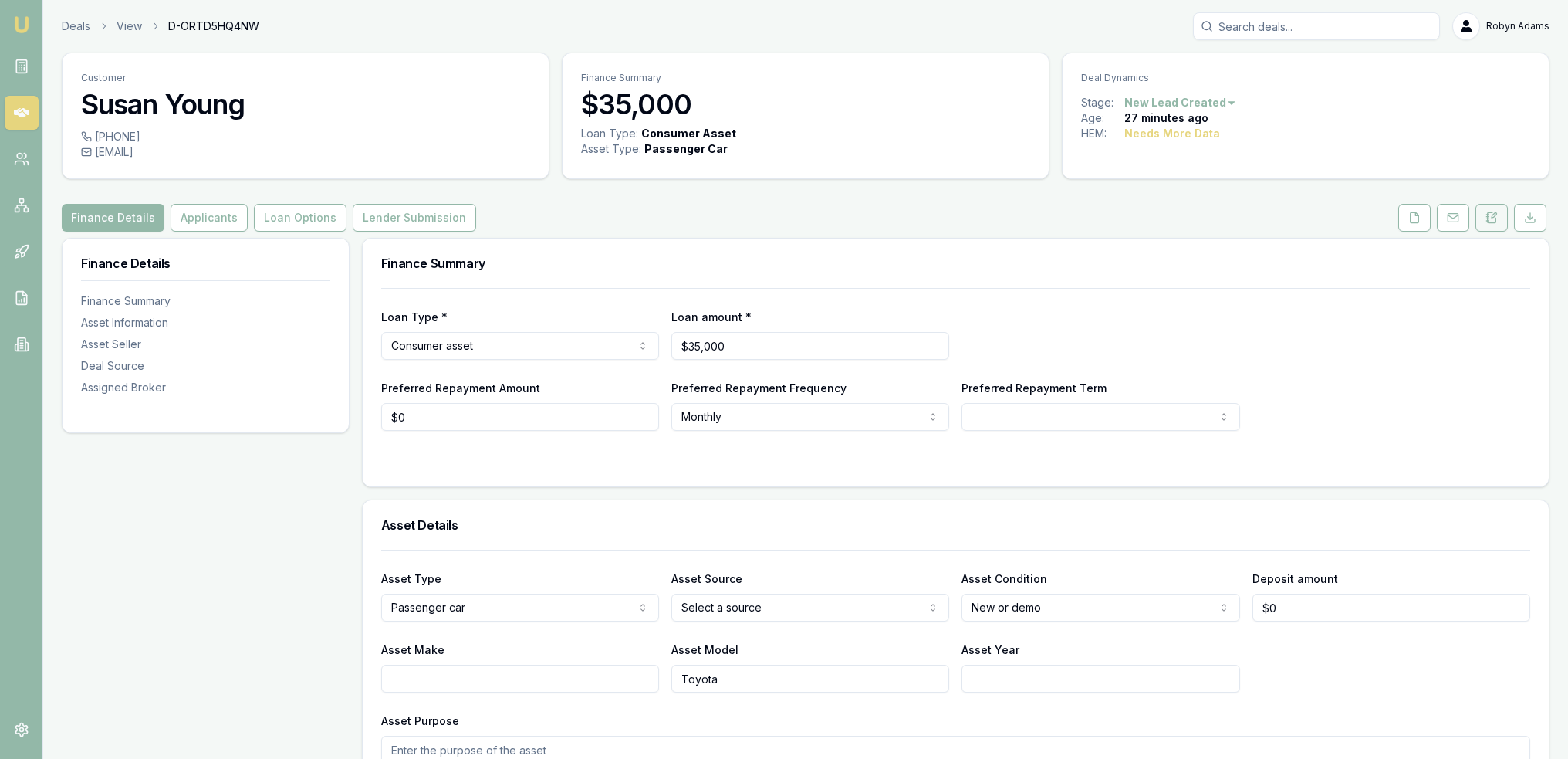 click at bounding box center [1492, 218] 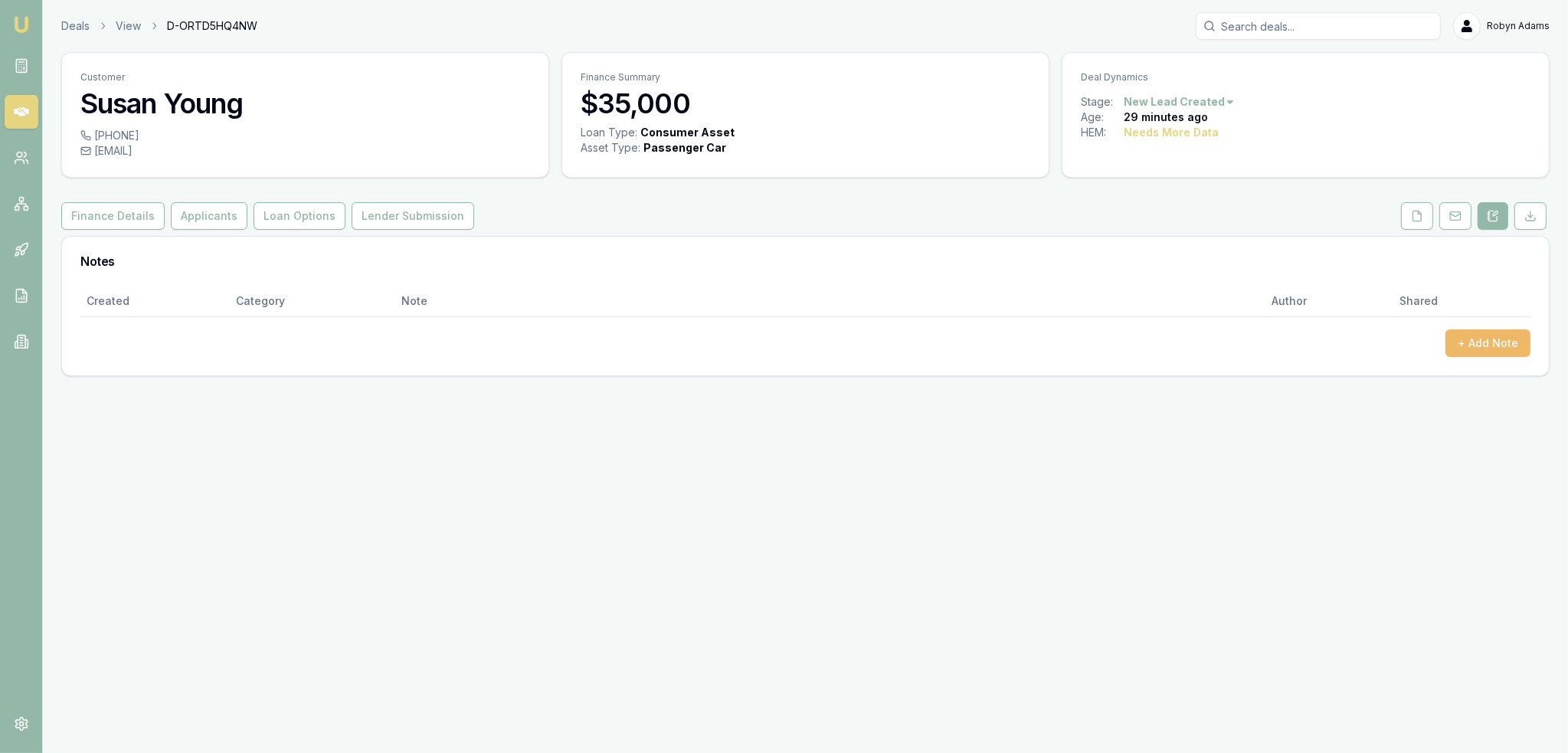 click on "+ Add Note" at bounding box center [1488, 343] 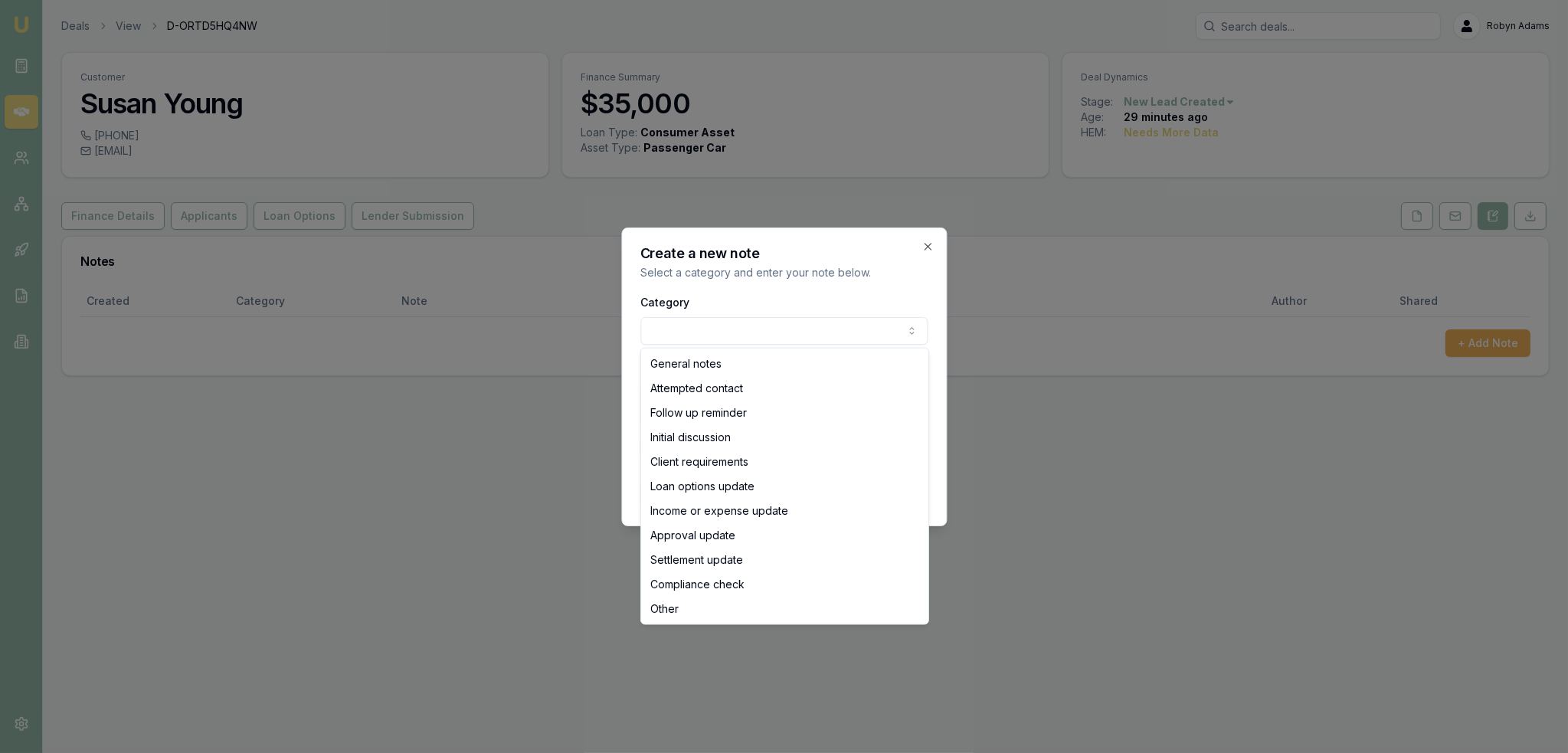 click on "Emu Broker Deals View D-ORTD5HQ4NW Robyn Adams Toggle Menu Customer Susan Young 0421318643 susanyloveslife1@gmail.com Finance Summary $35,000 Loan Type: Consumer Asset Asset Type : Passenger Car Deal Dynamics Stage: New Lead Created Age: 29 minutes ago HEM: Needs More Data Finance Details Applicants Loan Options Lender Submission Notes Created Category Note Author Shared + Add Note
Create a new note Select a category and enter your note below. Category  General notes Attempted contact Follow up reminder Initial discussion Client requirements Loan options update Income or expense update Approval update Settlement update Compliance check Other Details  Share note with partner? Create note Close General notes Attempted contact Follow up reminder Initial discussion Client requirements Loan options update Income or expense update Approval update Settlement update Compliance check Other" at bounding box center (784, 376) 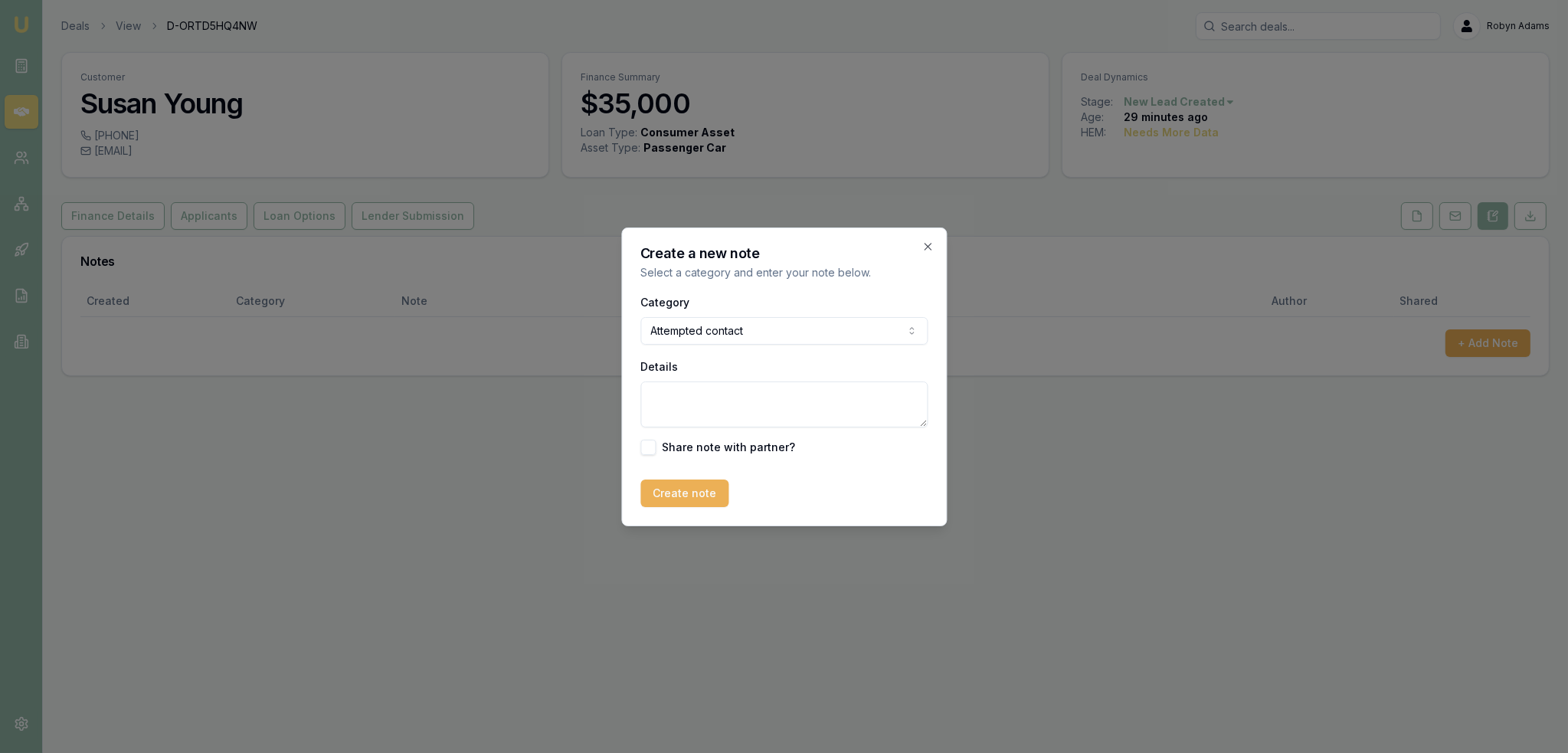 click on "Details" at bounding box center (784, 404) 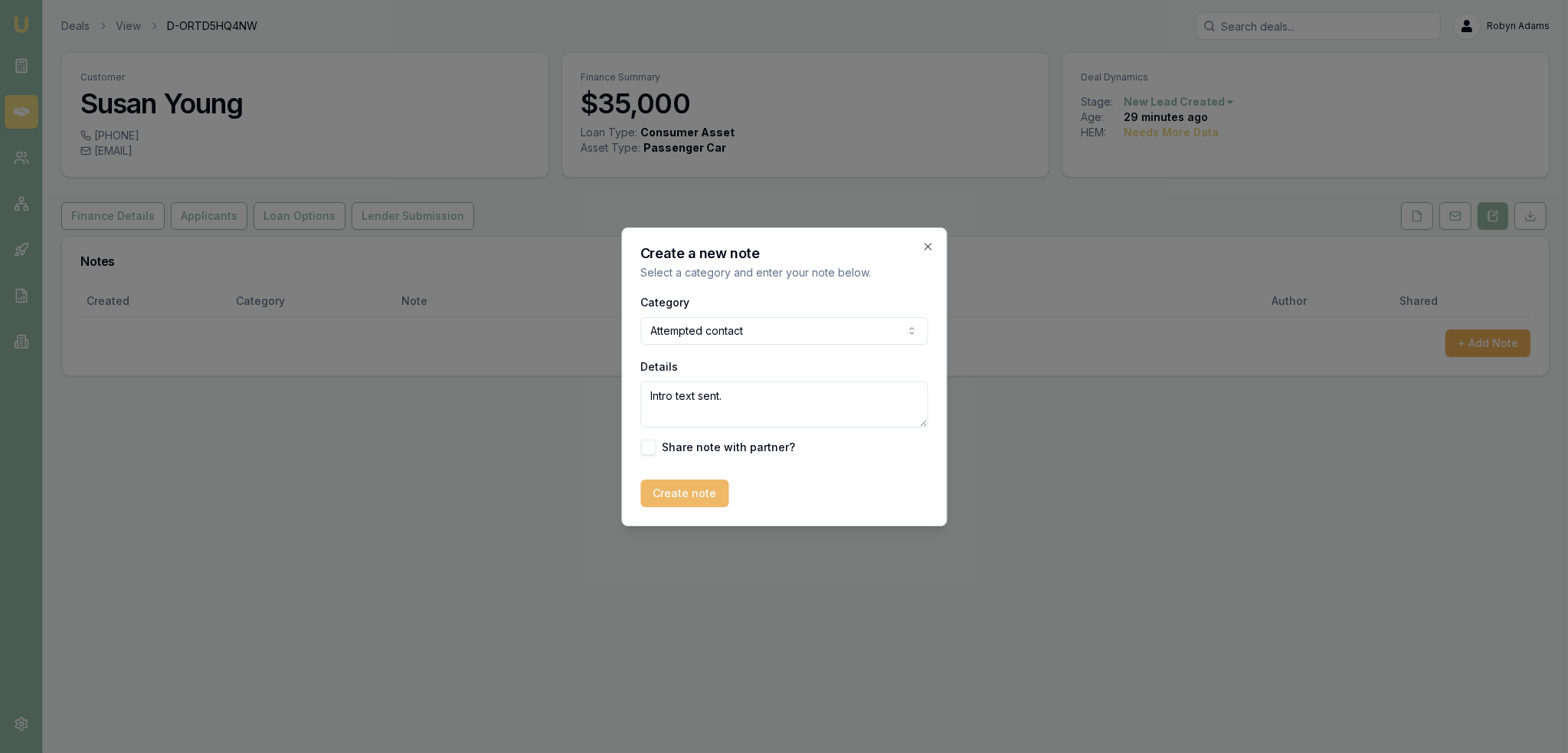 type on "Intro text sent." 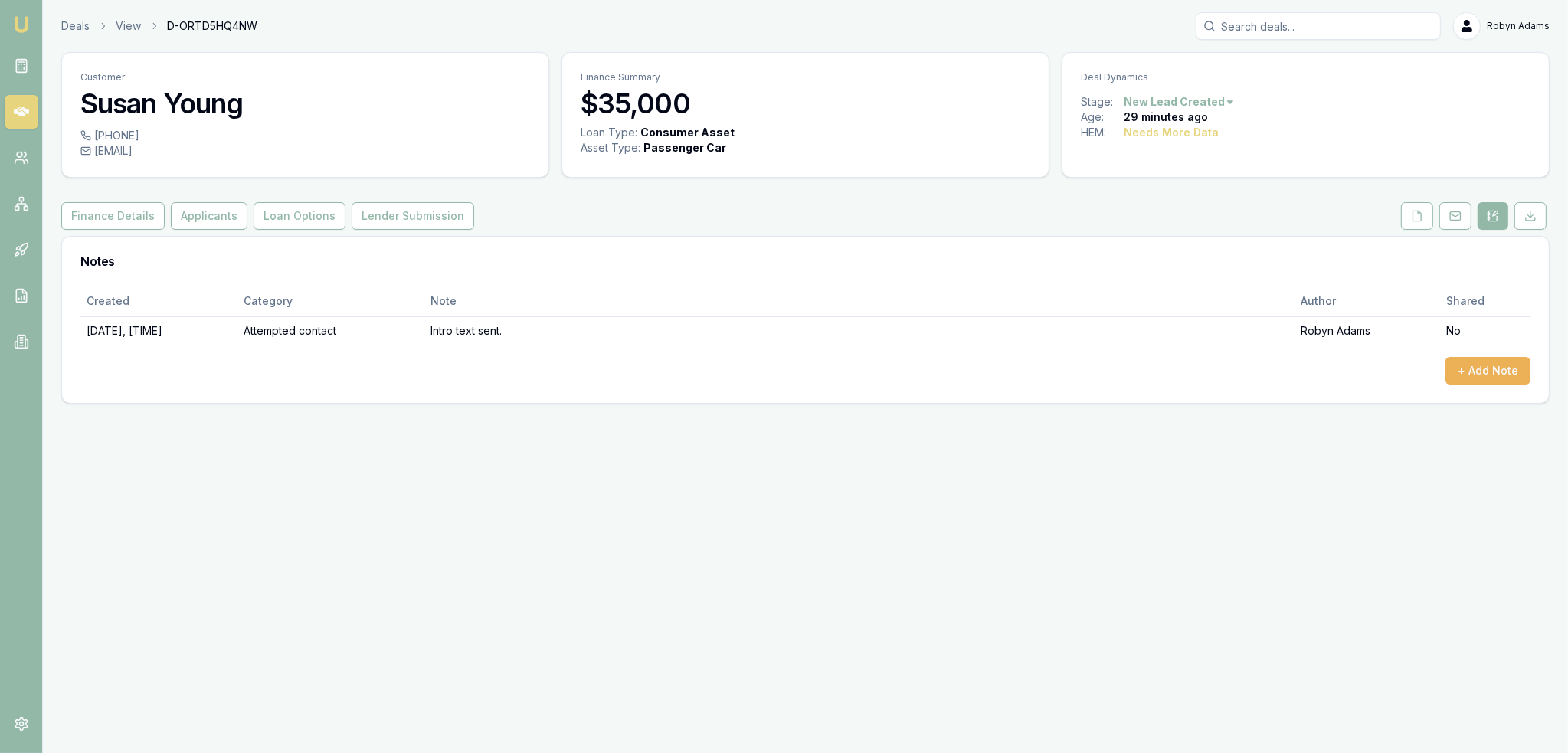 drag, startPoint x: 1413, startPoint y: 211, endPoint x: 1293, endPoint y: 272, distance: 134.61426 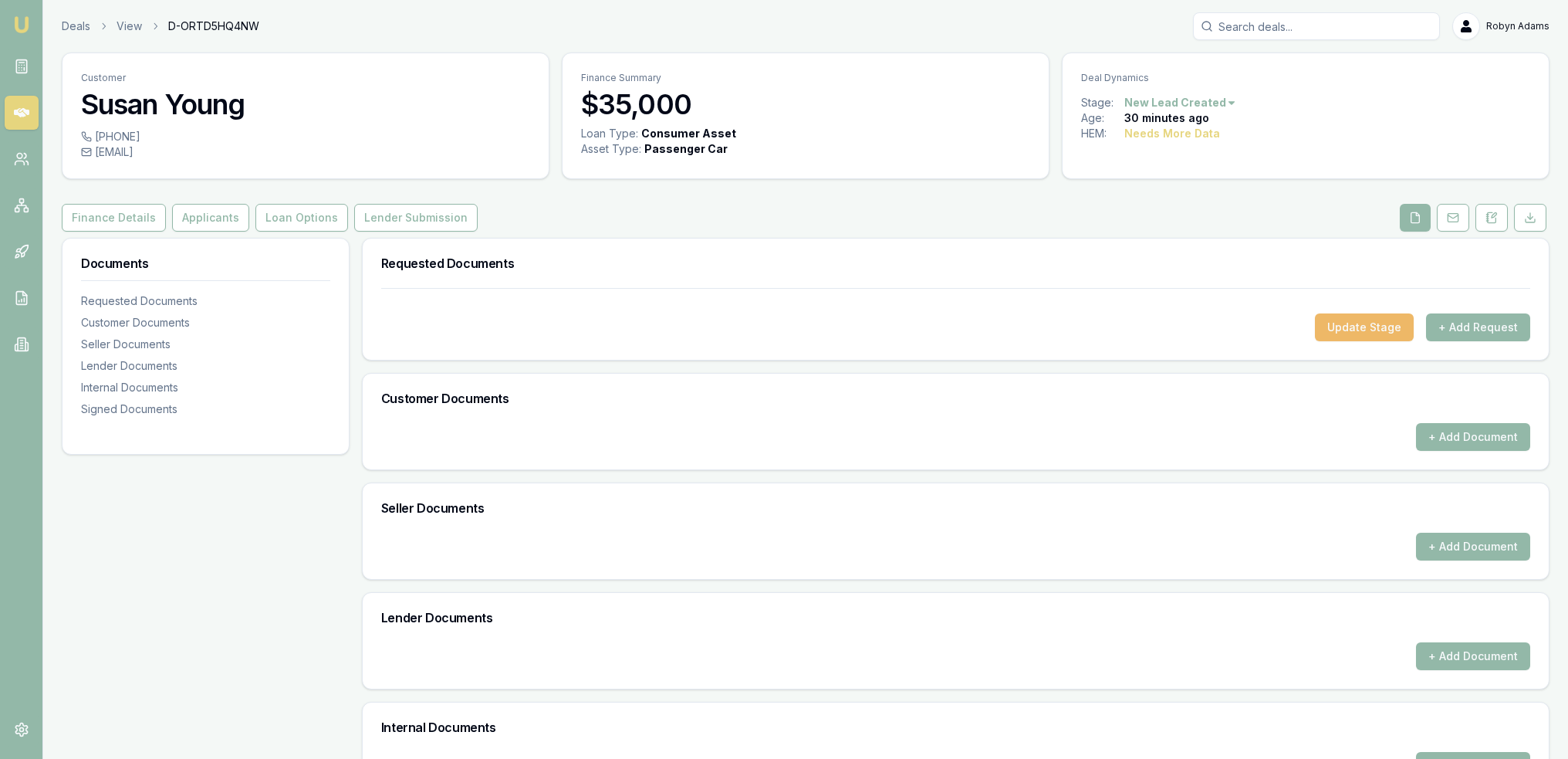 click on "Update Stage" at bounding box center (1364, 327) 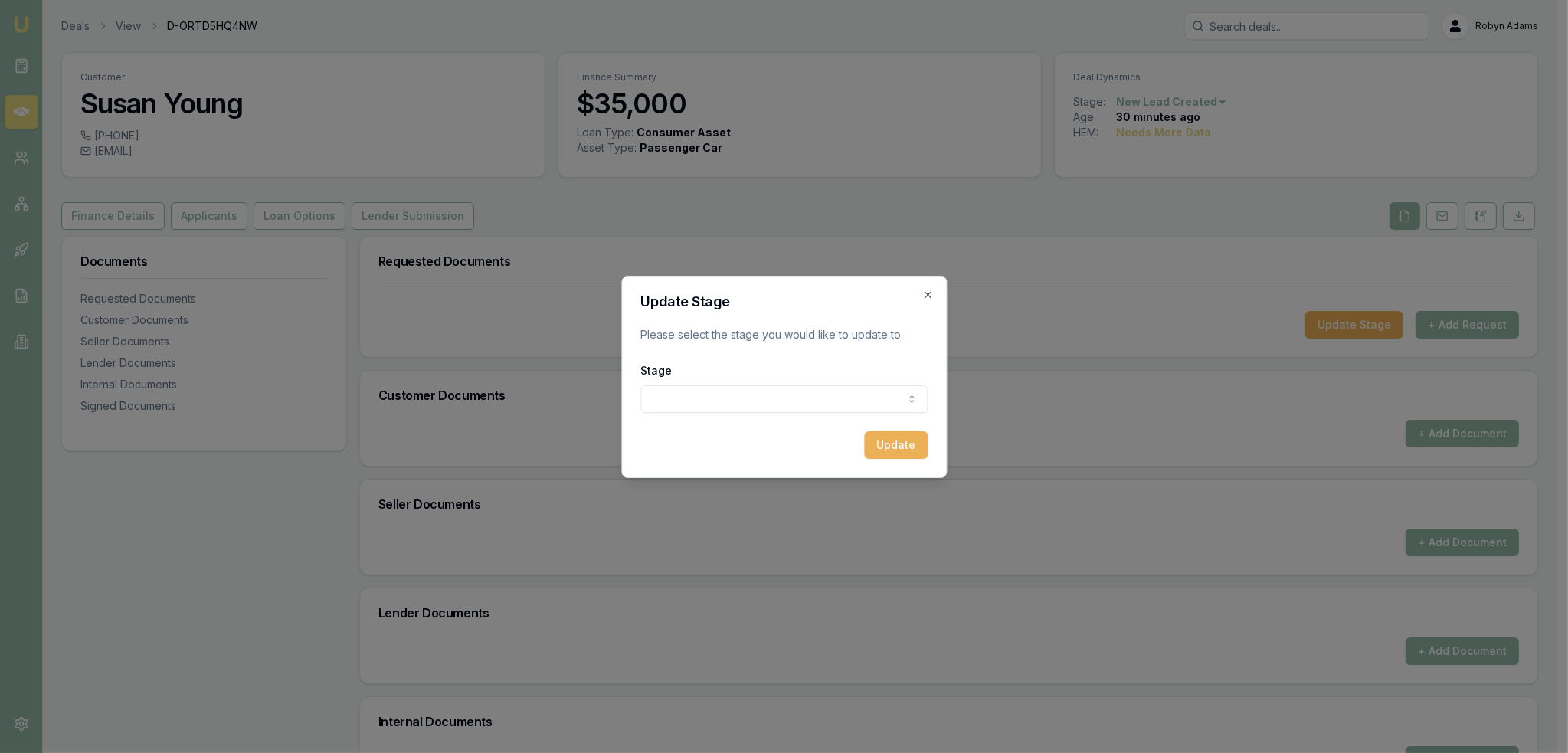 click on "Emu Broker Deals View D-ORTD5HQ4NW Robyn Adams Toggle Menu Customer Susan Young 0421318643 susanyloveslife1@gmail.com Finance Summary $35,000 Loan Type: Consumer Asset Asset Type : Passenger Car Deal Dynamics Stage: New Lead Created Age: 30 minutes ago HEM: Needs More Data Finance Details Applicants Loan Options Lender Submission Documents Requested Documents Customer Documents Seller Documents Lender Documents Internal Documents Signed Documents Requested Documents Update Stage + Add Request Customer Documents + Add Document Seller Documents + Add Document Lender Documents + Add Document Internal Documents + Add Document Signed Documents + Add Document
Update Stage Please select the stage you would like to update to. Stage  New lead created Client contacted Documents requested from client Documents received from client Update Close" at bounding box center (778, 376) 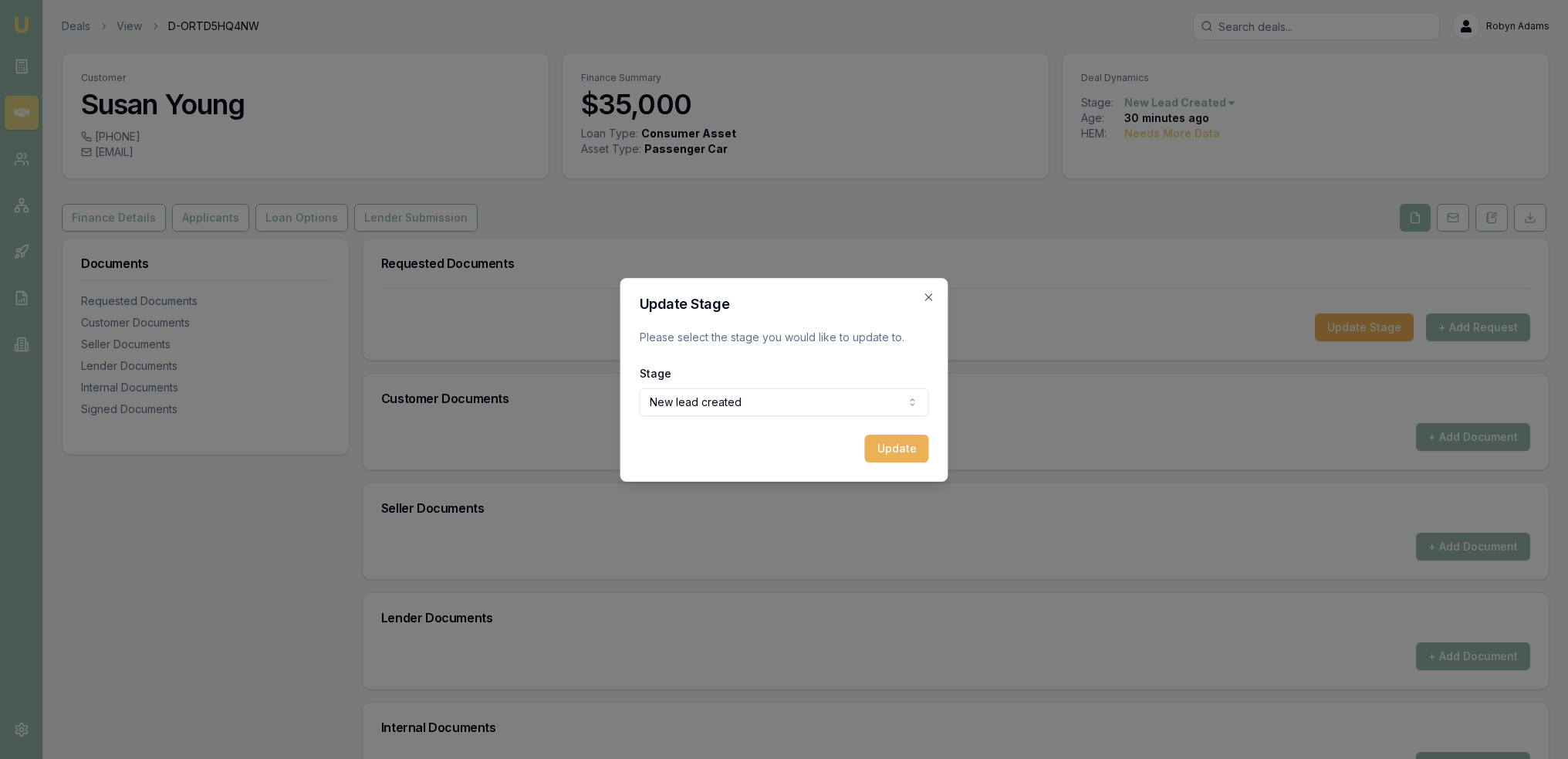 click on "Update" at bounding box center (897, 449) 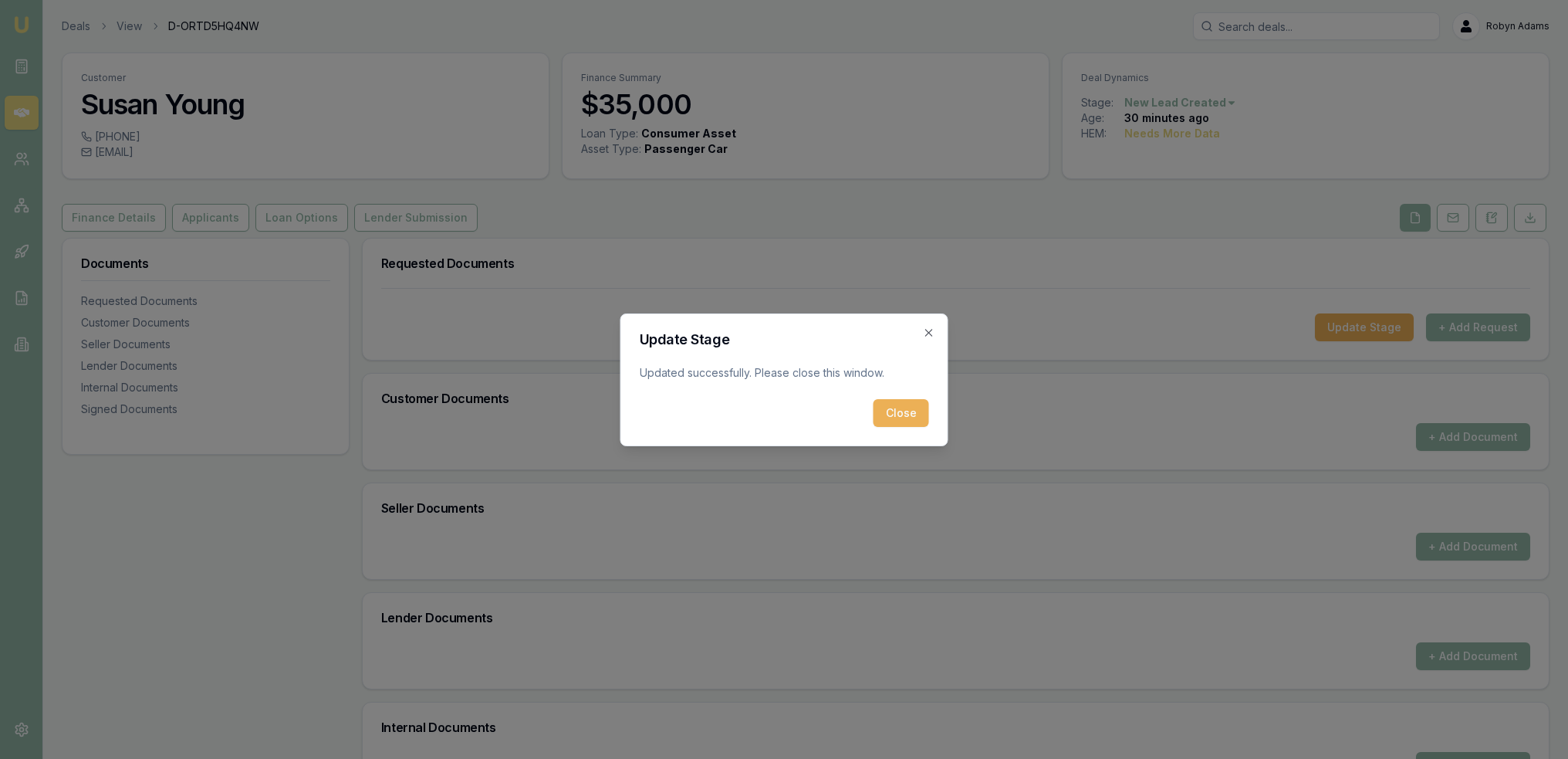 drag, startPoint x: 892, startPoint y: 412, endPoint x: 445, endPoint y: 123, distance: 532.2875 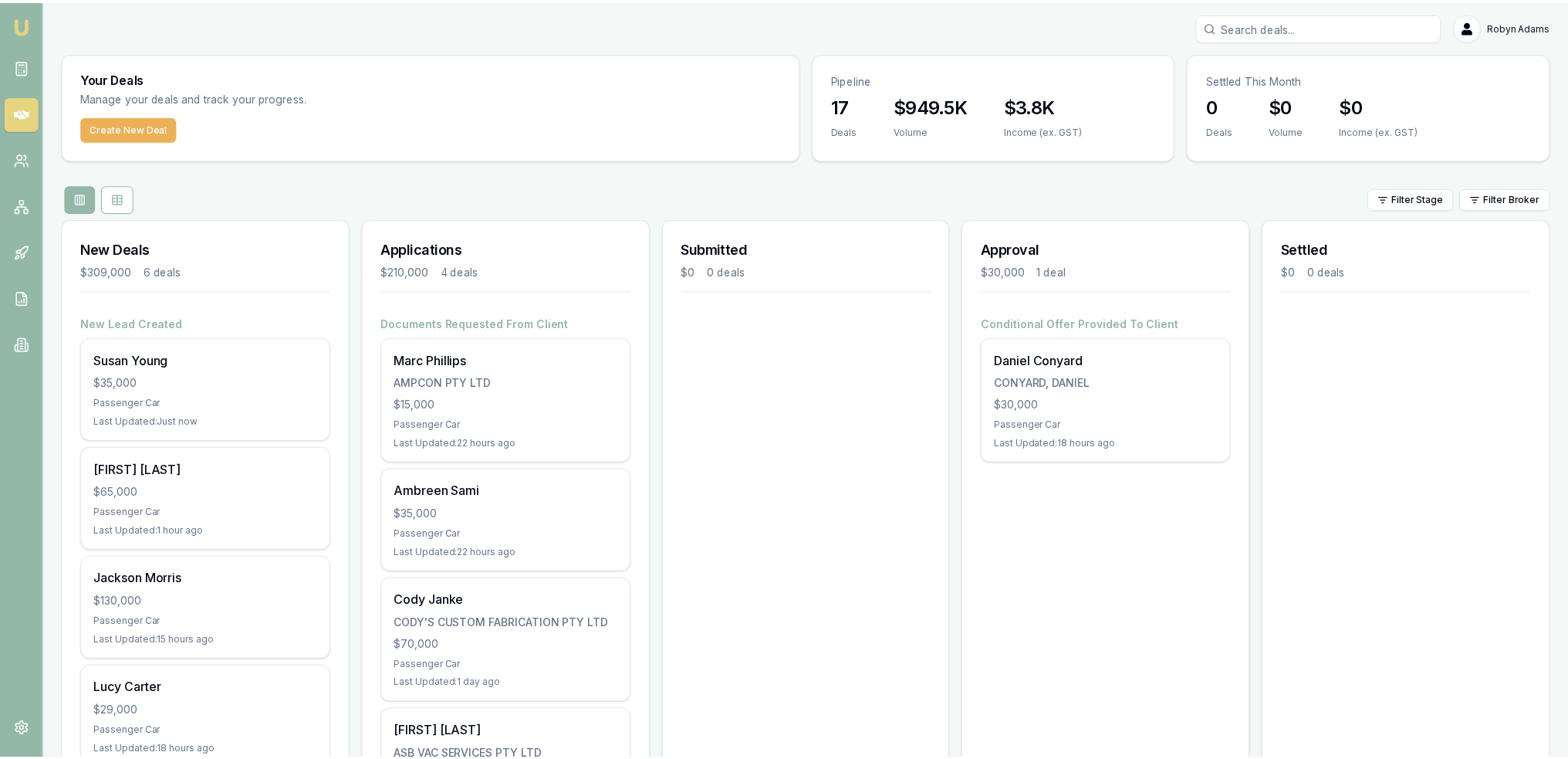 scroll, scrollTop: 0, scrollLeft: 0, axis: both 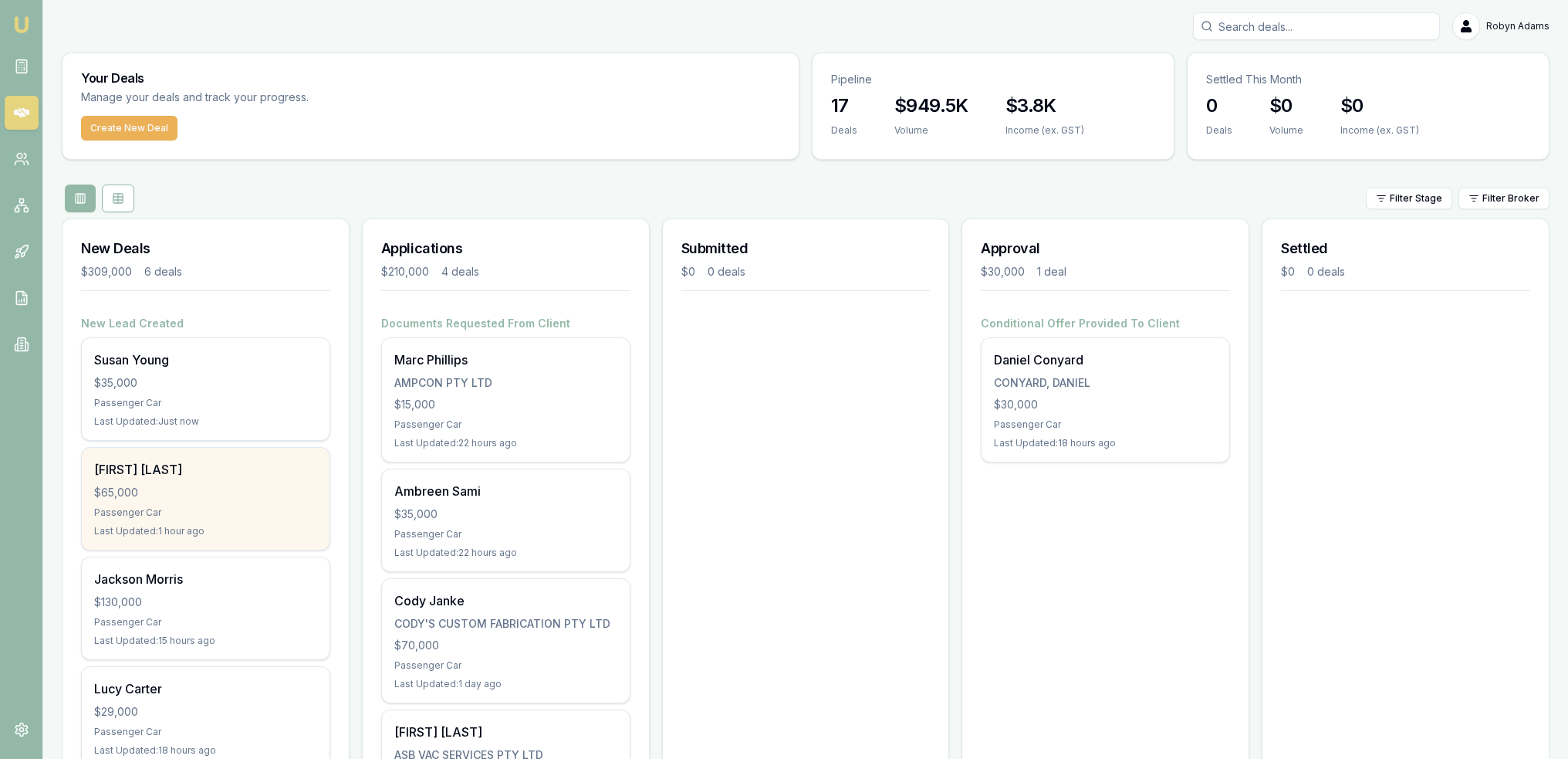click on "[FIRST] [LAST]" at bounding box center (205, 469) 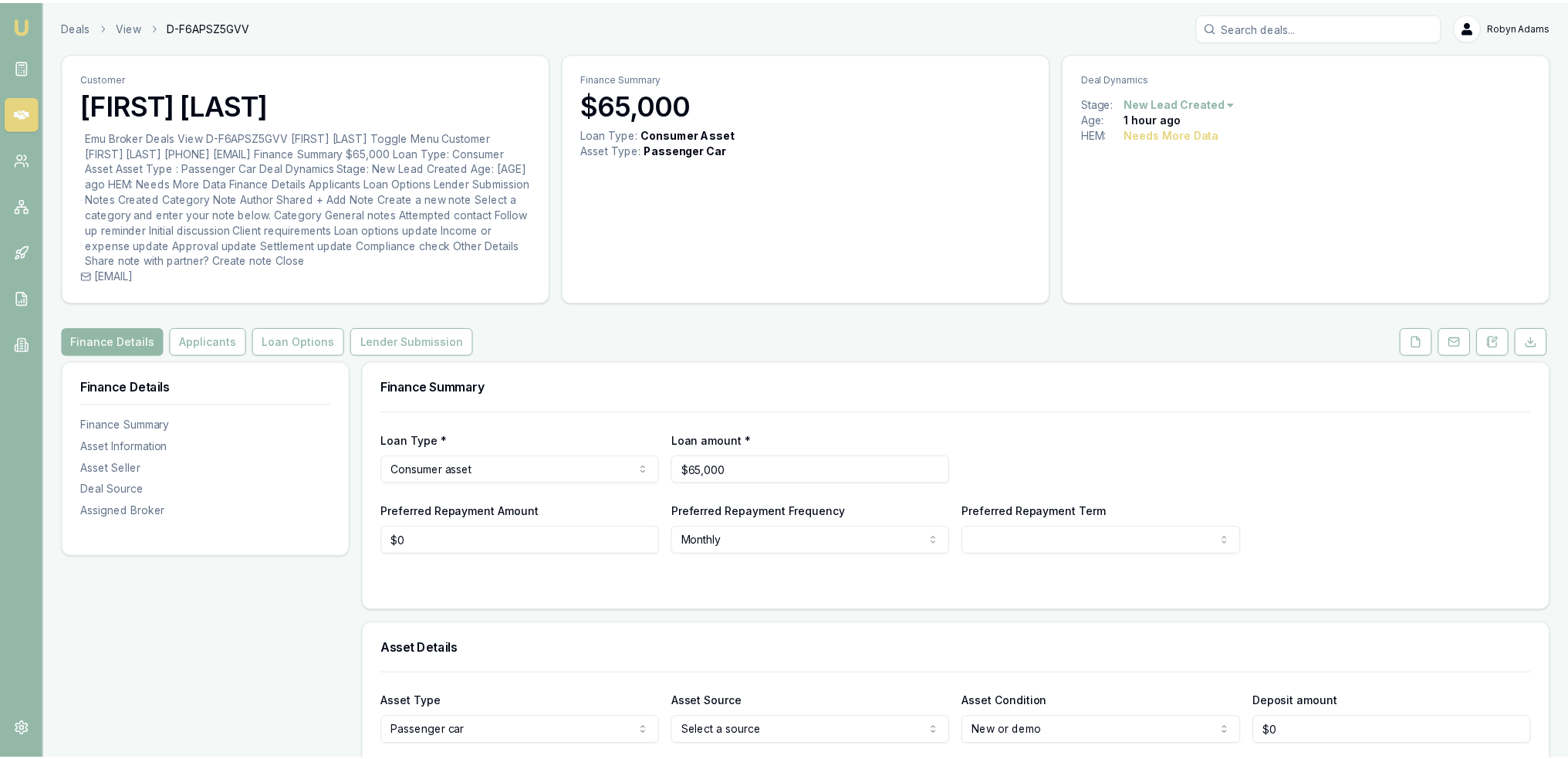 scroll, scrollTop: 0, scrollLeft: 0, axis: both 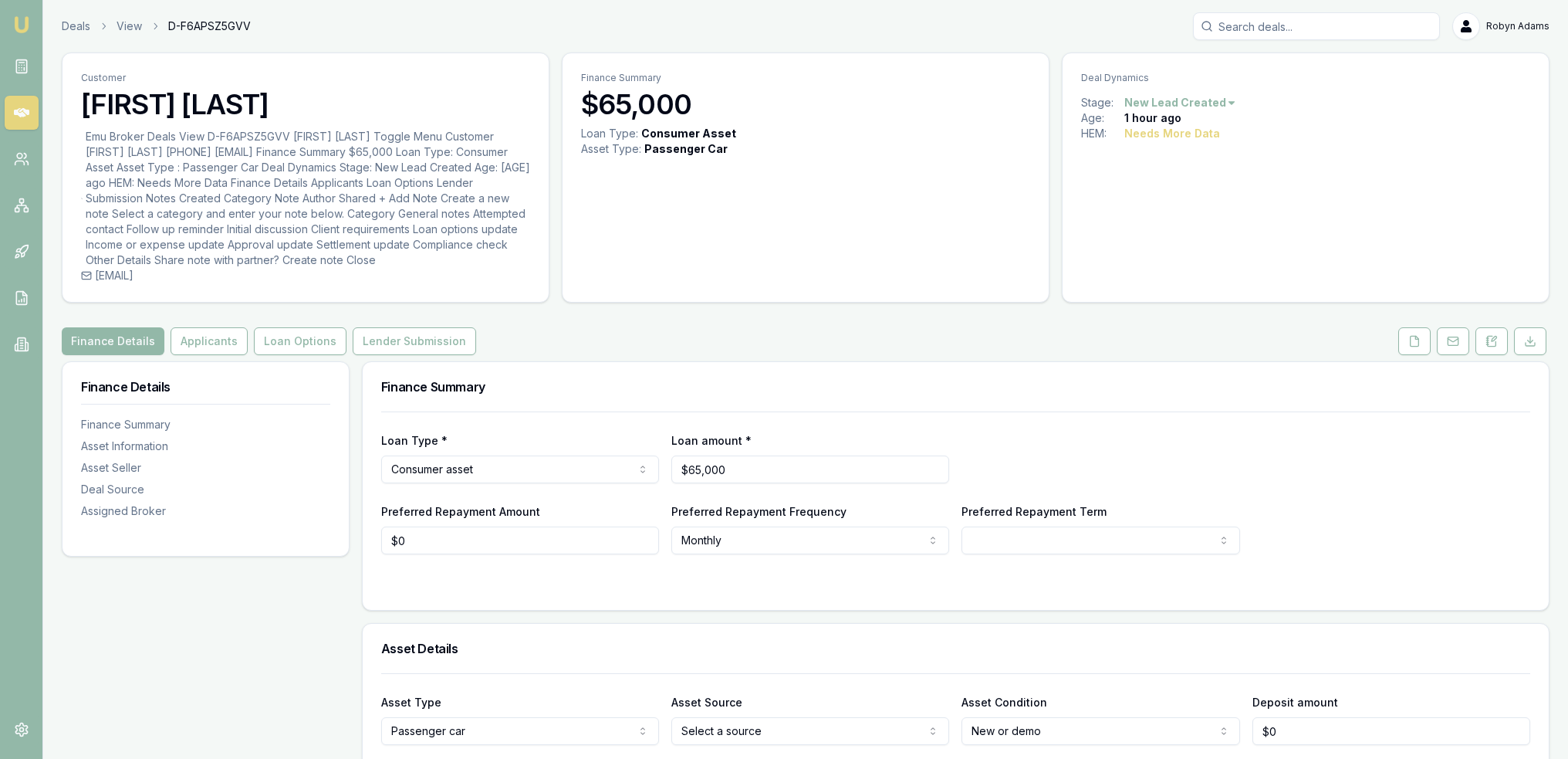 drag, startPoint x: 1492, startPoint y: 217, endPoint x: 1371, endPoint y: 259, distance: 128.082 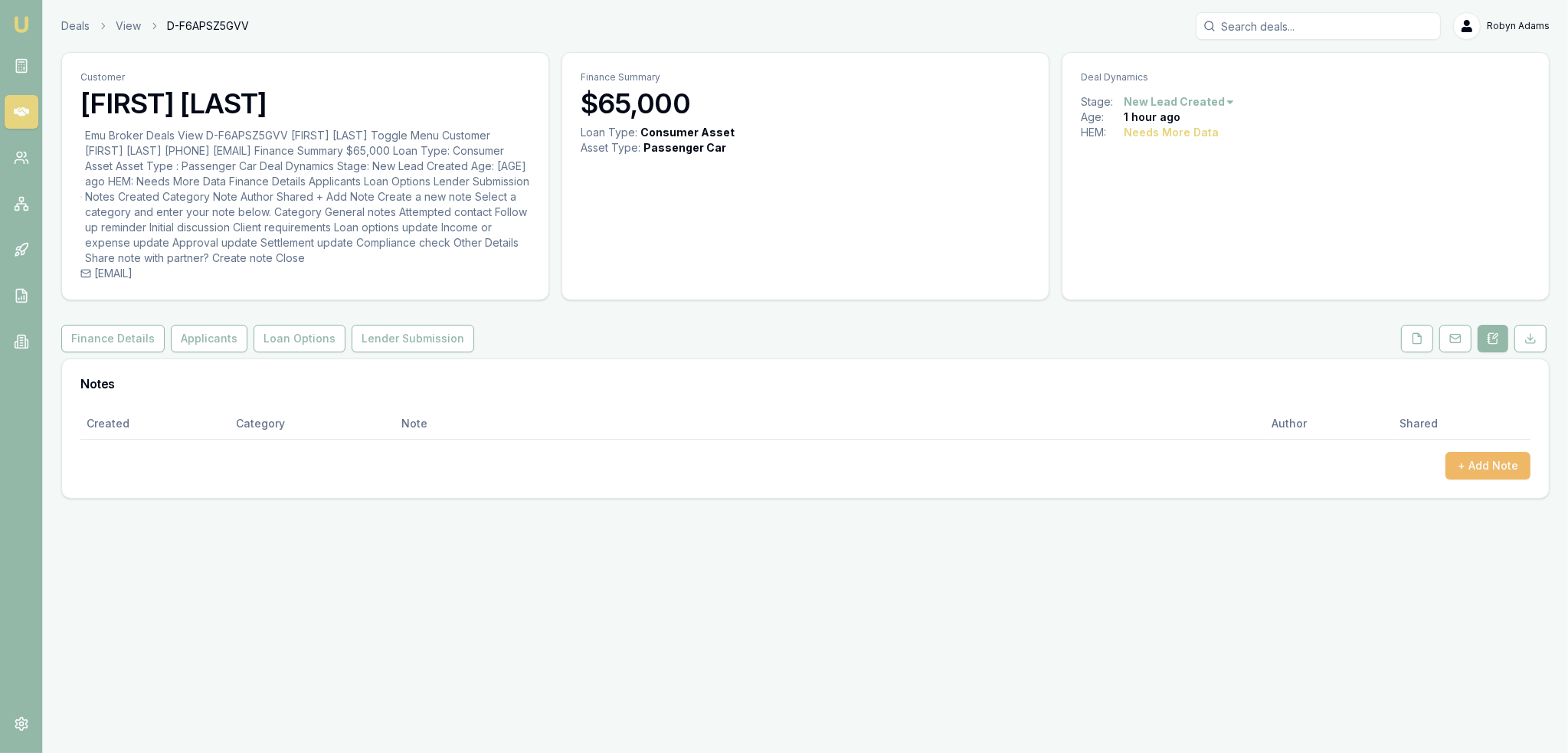 click on "+ Add Note" at bounding box center [1488, 466] 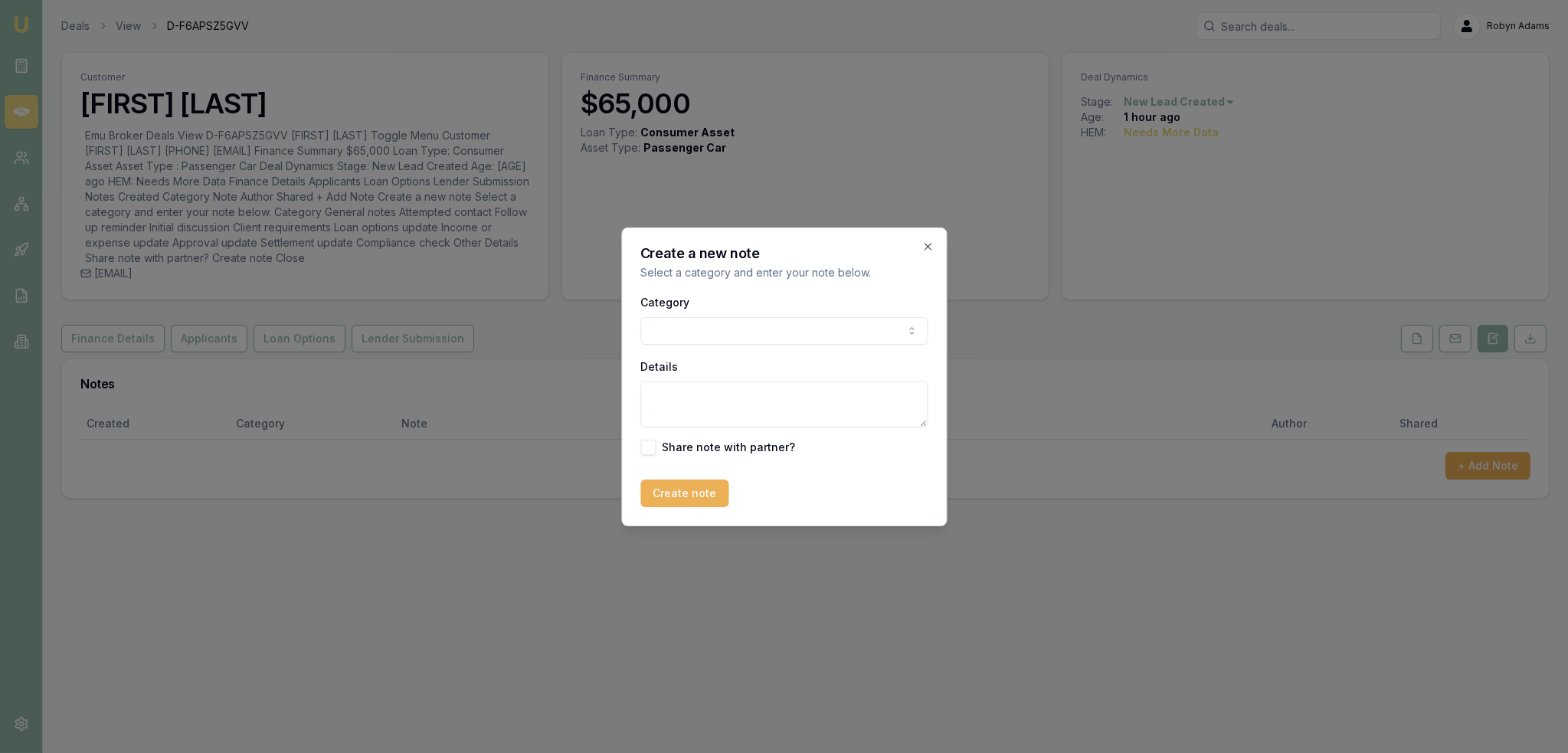 click on "Emu Broker Deals View D-F6APSZ5GVV [FIRST] [LAST] Toggle Menu Customer [FIRST] [LAST] [PHONE] [EMAIL] Finance Summary $65,000 Loan Type: Consumer Asset Asset Type : Passenger Car Deal Dynamics Stage: New Lead Created Age: [AGE] ago HEM: Needs More Data Finance Details Applicants Loan Options Lender Submission Notes Created Category Note Author Shared + Add Note
Create a new note Select a category and enter your note below. Category  General notes Attempted contact Follow up reminder Initial discussion Client requirements Loan options update Income or expense update Approval update Settlement update Compliance check Other Details  Share note with partner? Create note Close" at bounding box center [784, 376] 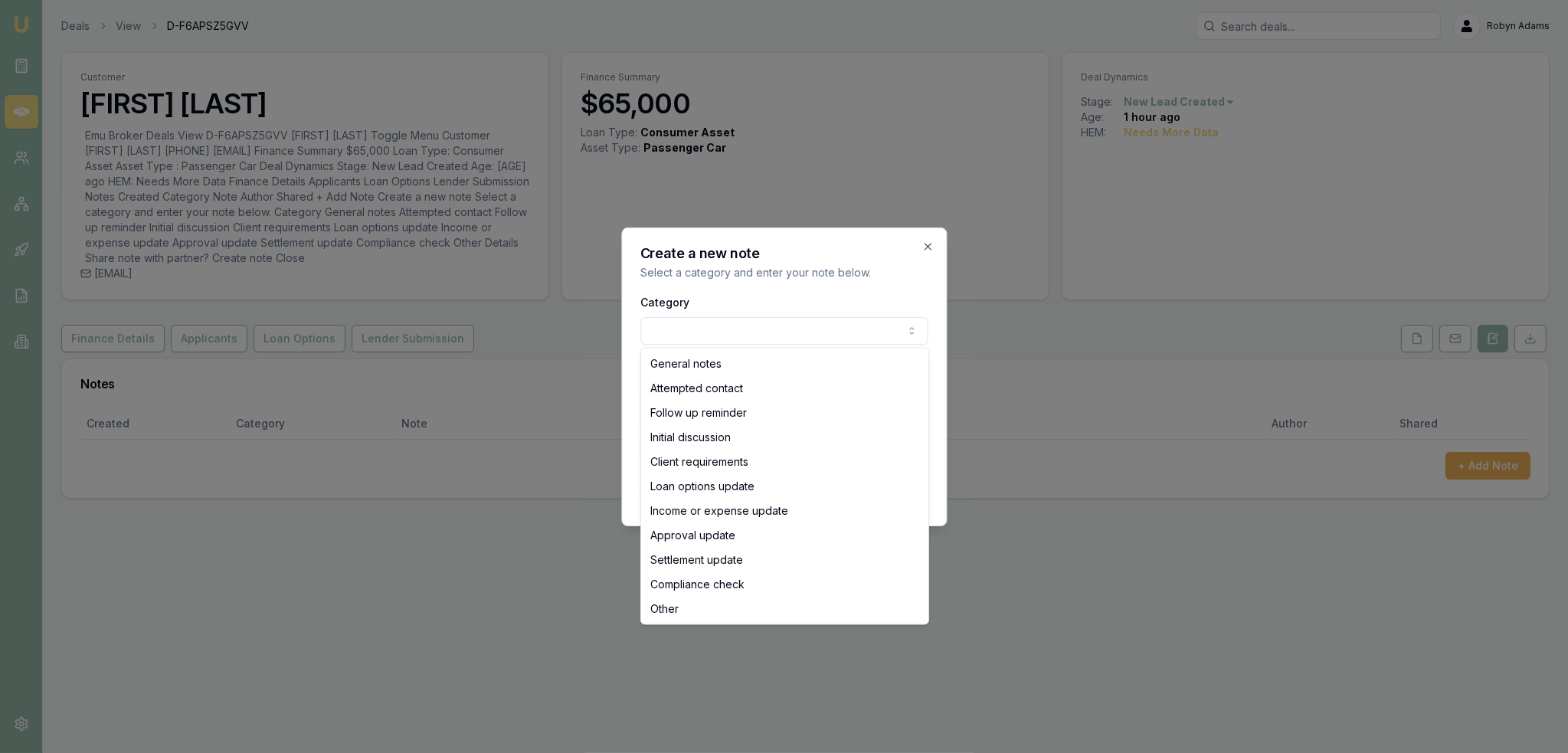 select on "ATTEMPTED_CONTACT" 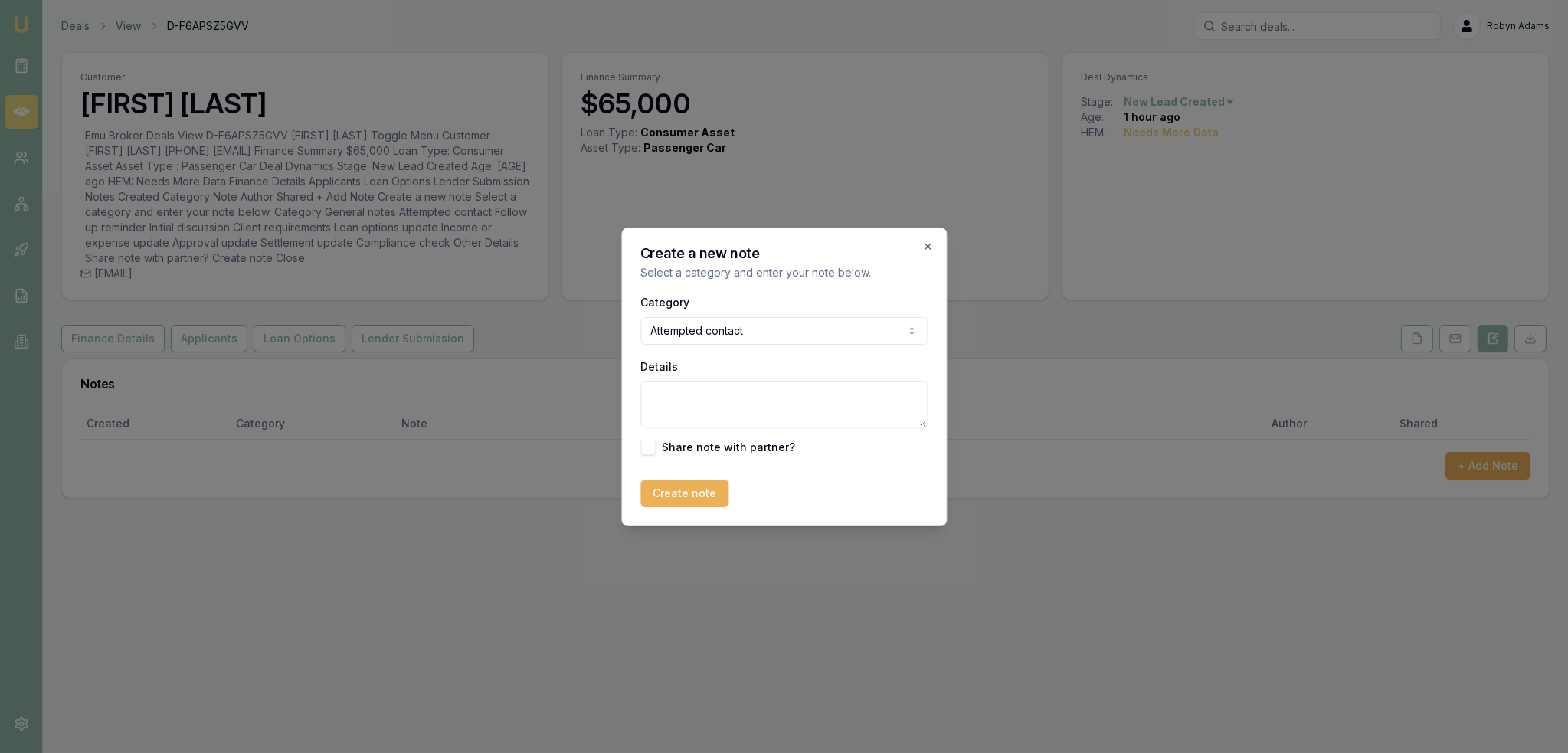 click on "Details" at bounding box center [784, 404] 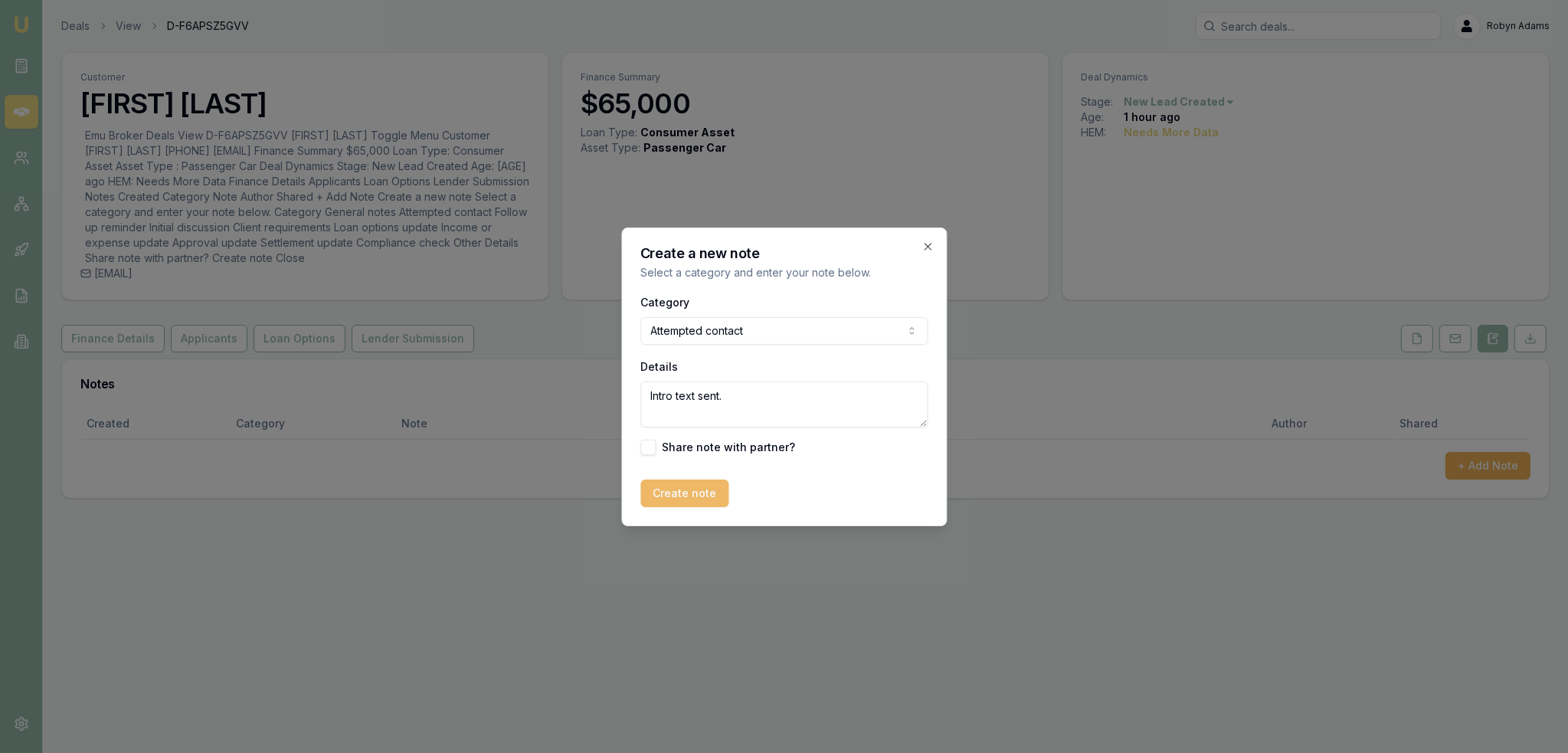 type on "Intro text sent." 